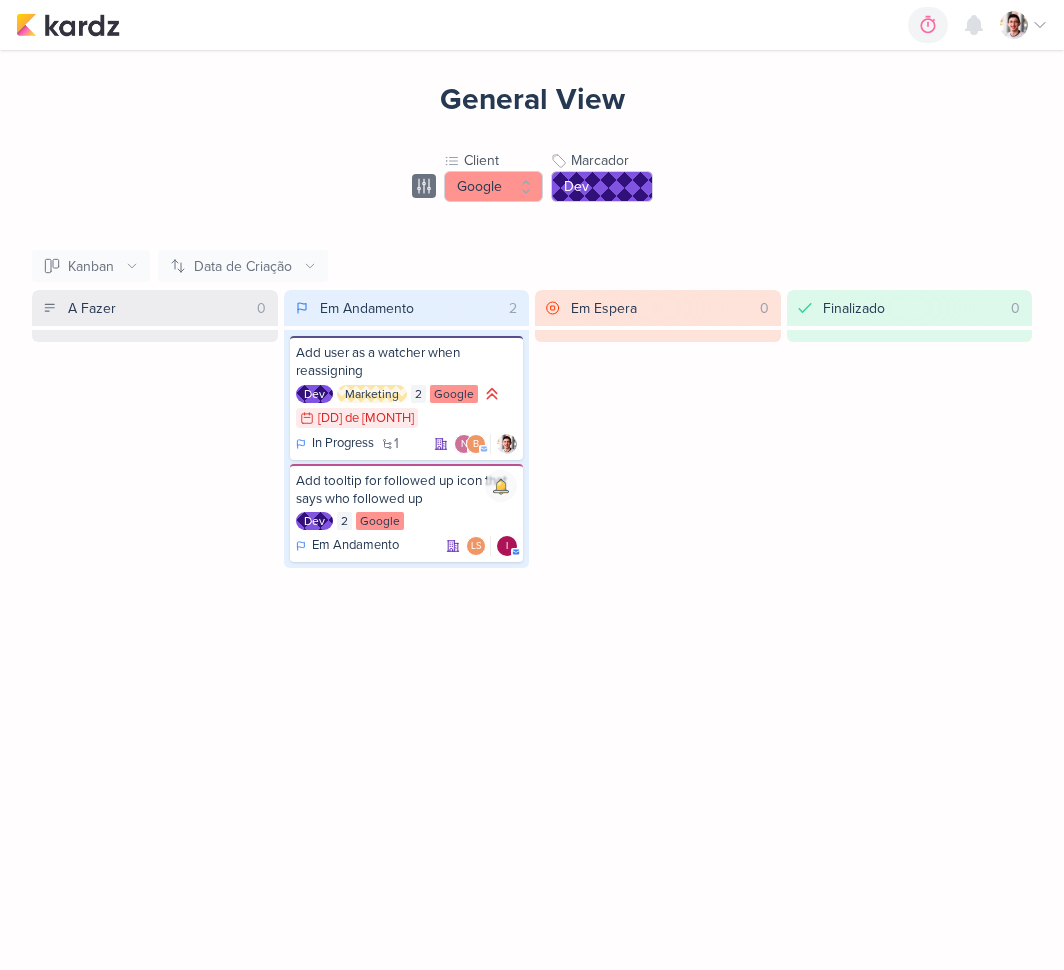scroll, scrollTop: 0, scrollLeft: 0, axis: both 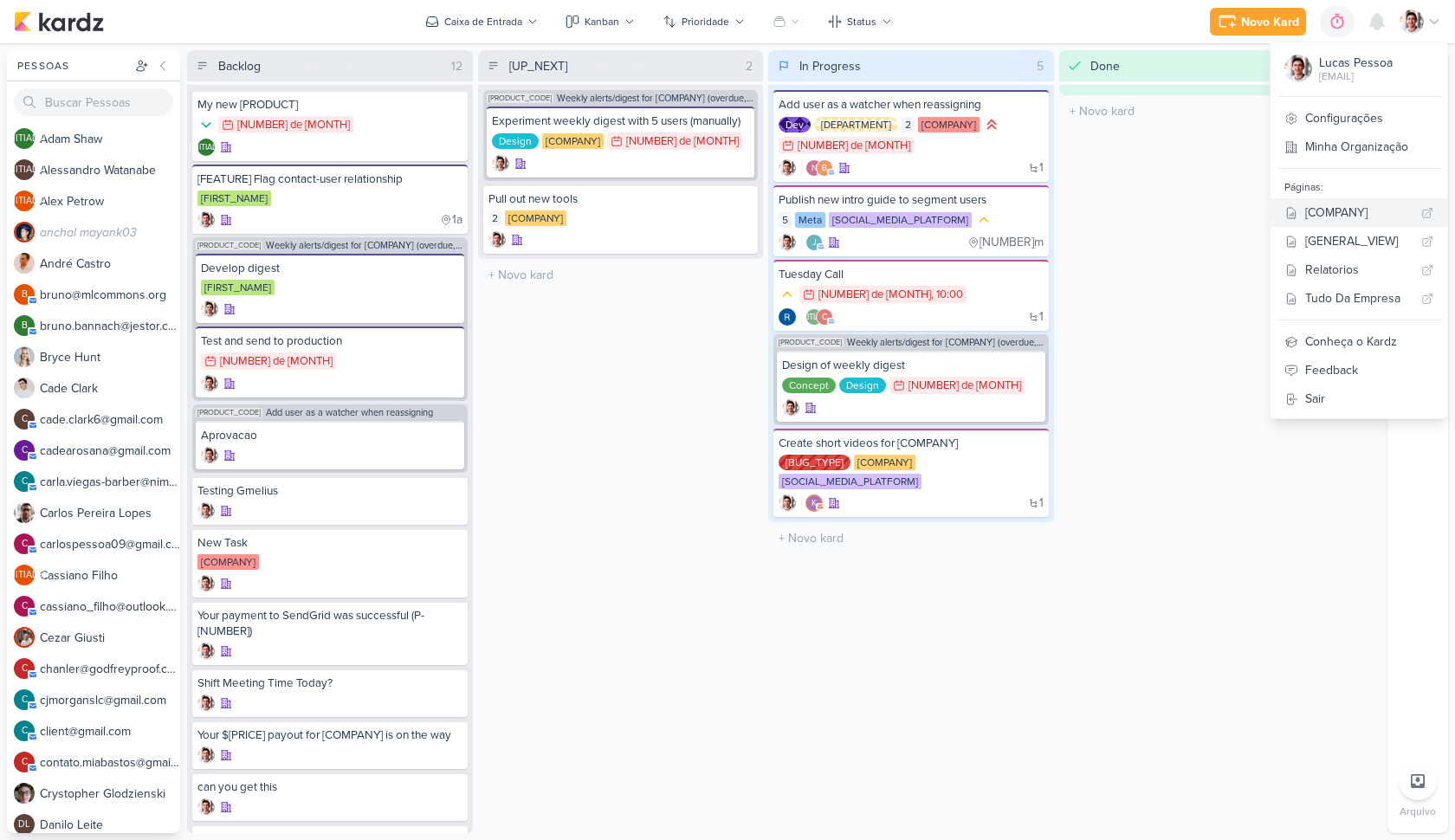 click on "Google" at bounding box center (1360, 212) 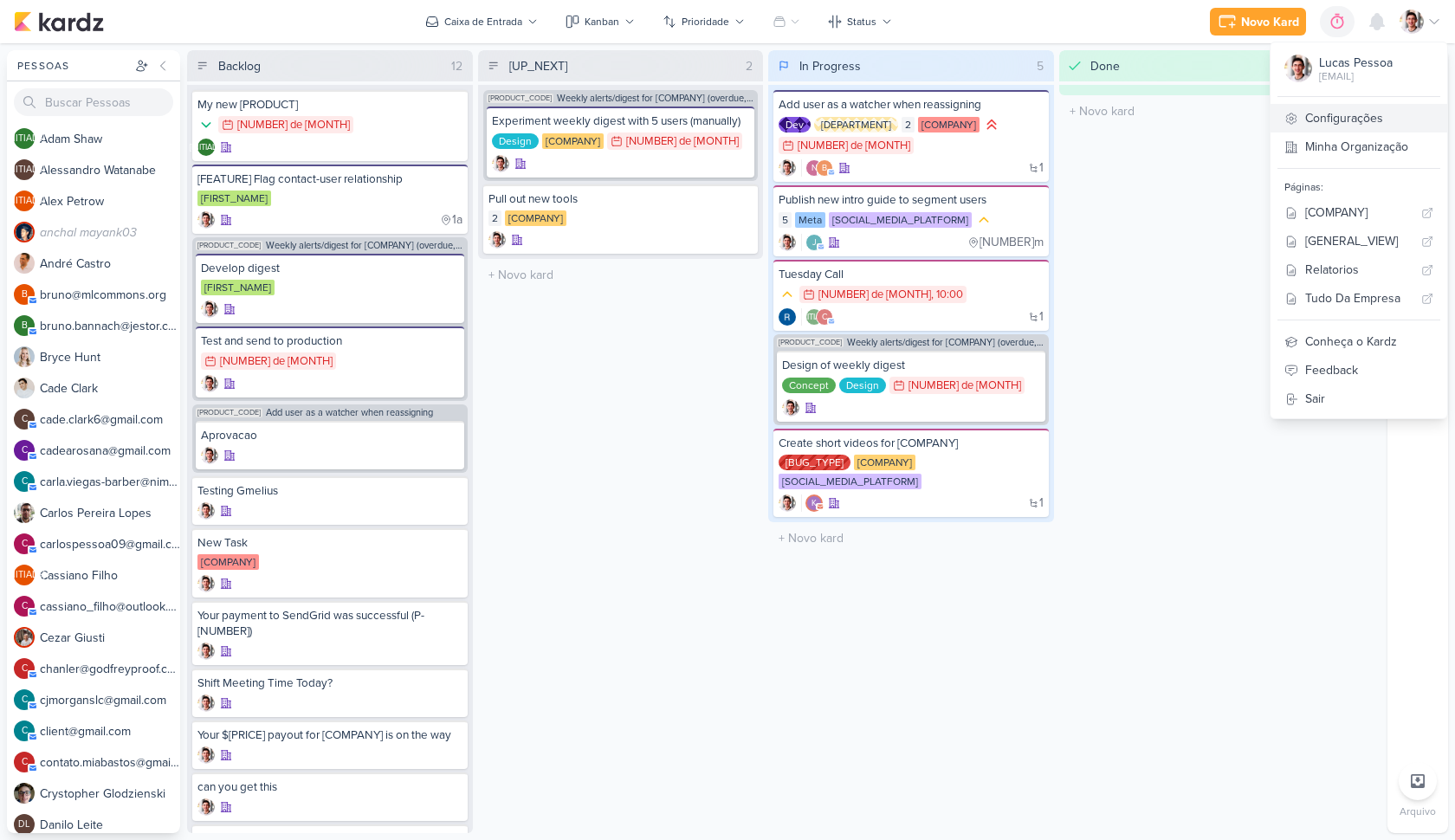 click on "Configurações" at bounding box center (1359, 118) 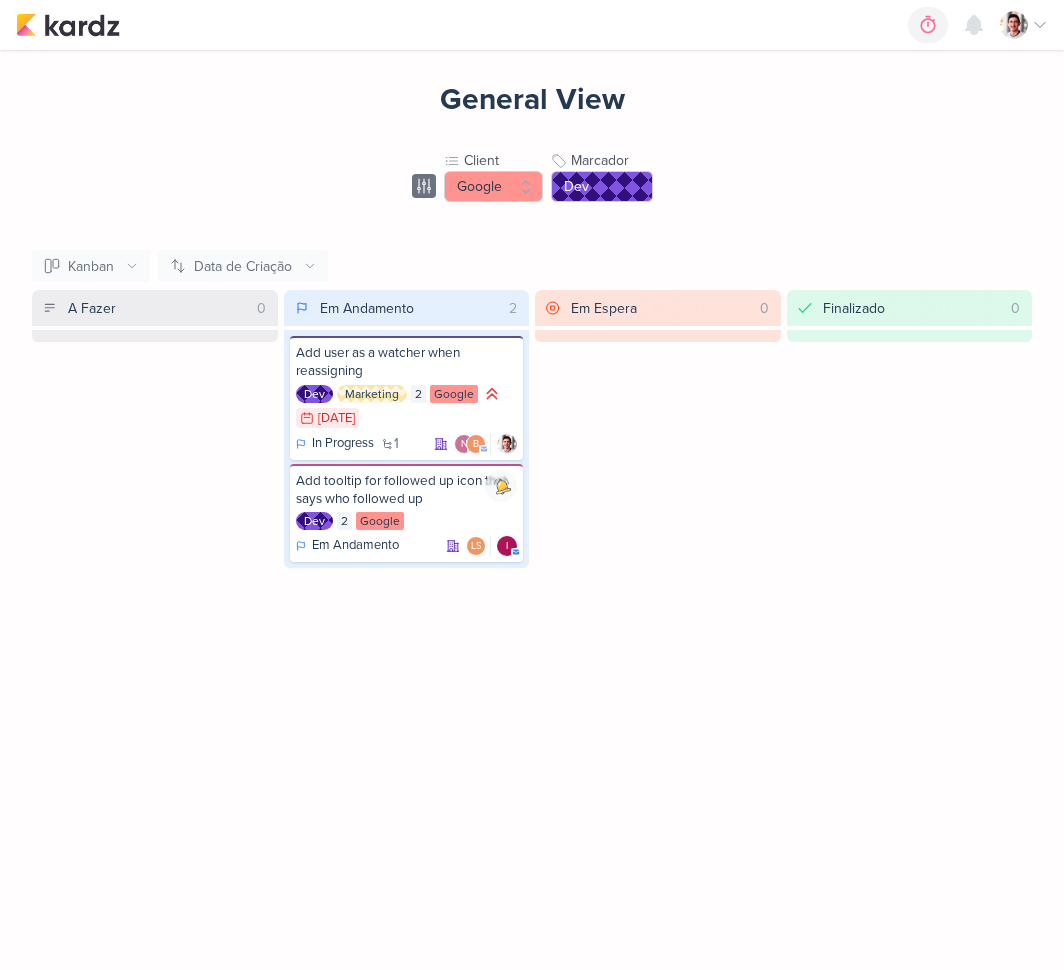 scroll, scrollTop: 0, scrollLeft: 0, axis: both 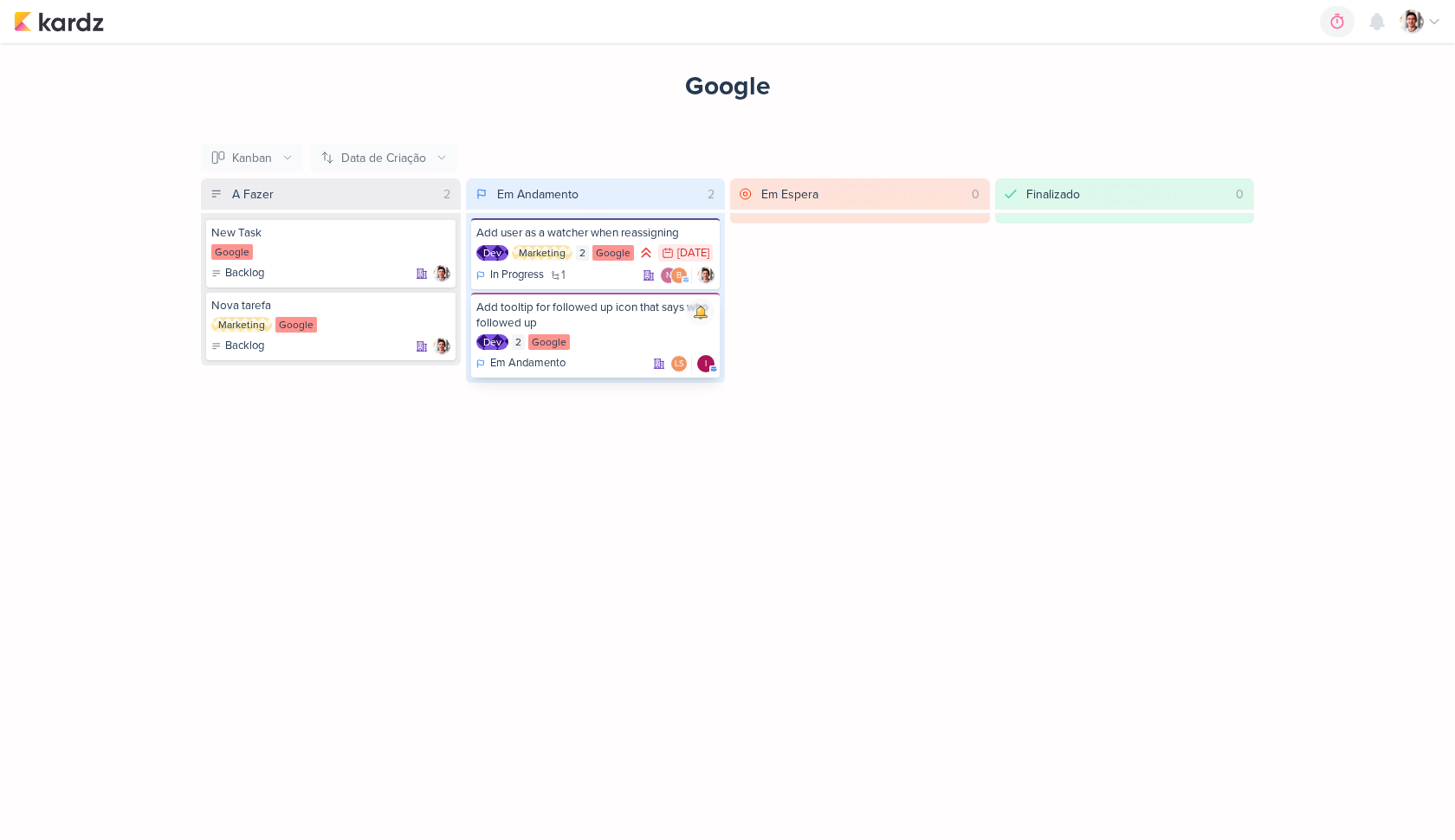 click on "Add tooltip for followed up icon that says who followed up
Dev
2
Google
Em Andamento
LS" at bounding box center [596, 335] 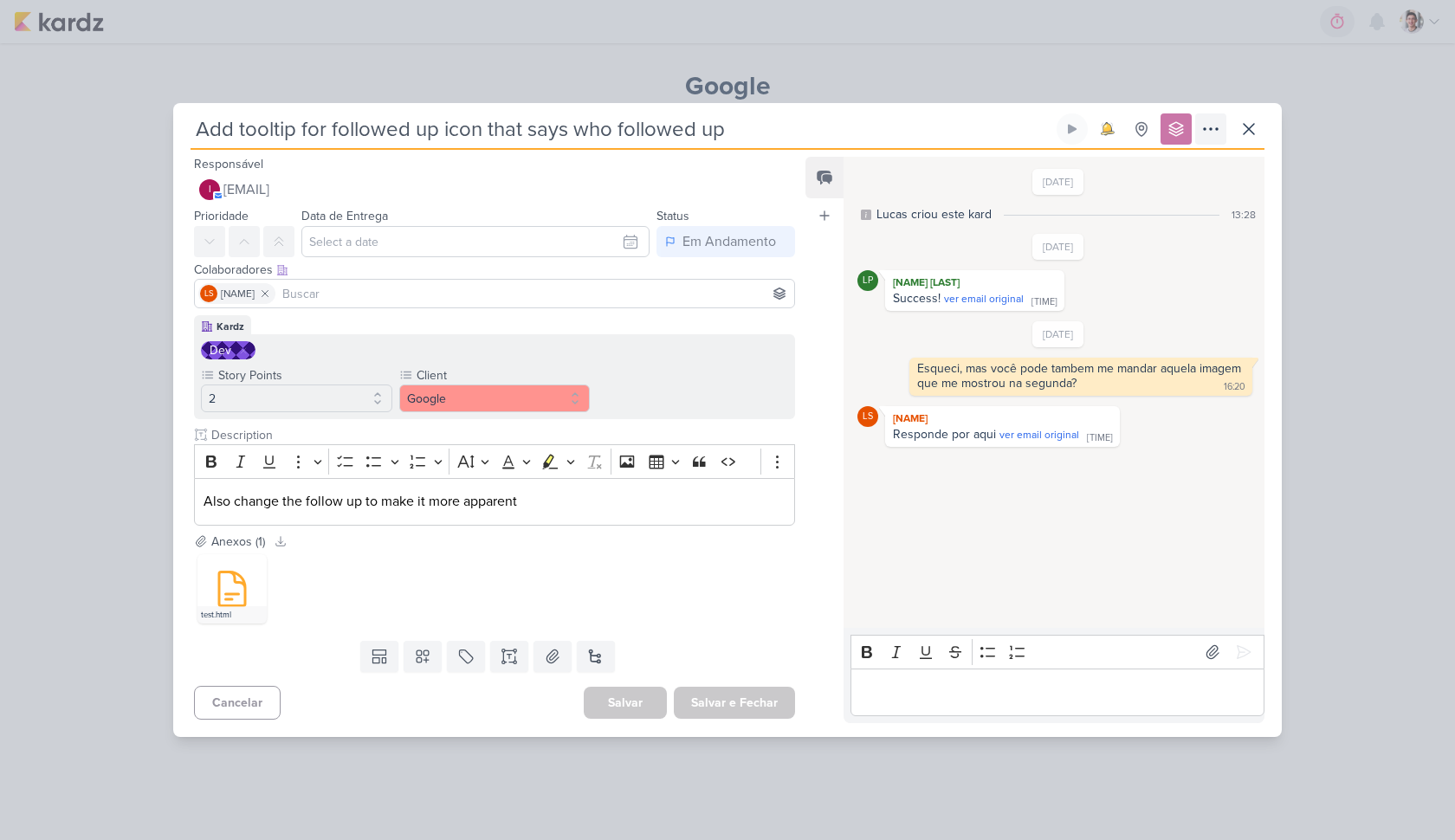 click at bounding box center (1211, 129) 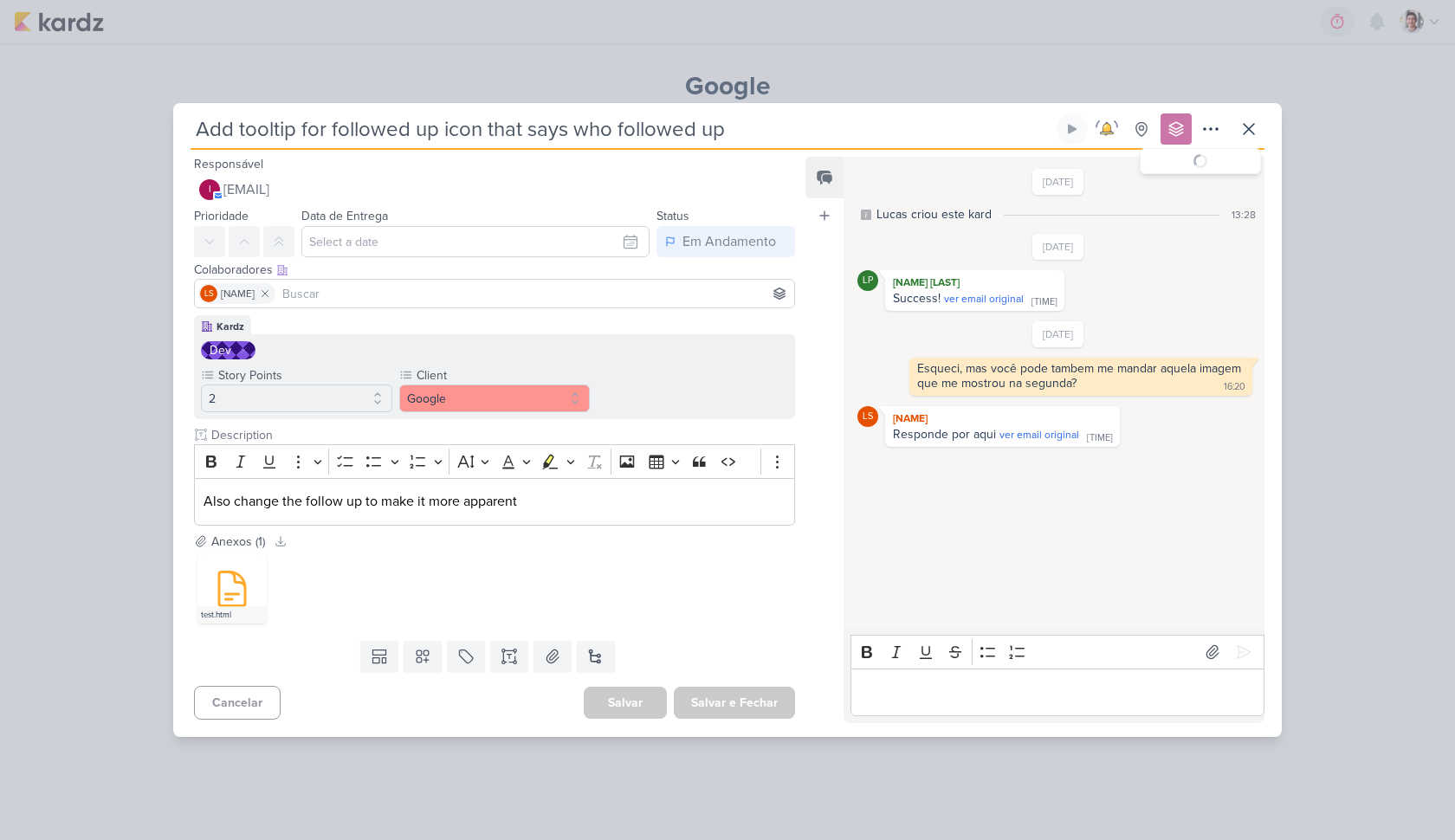 type 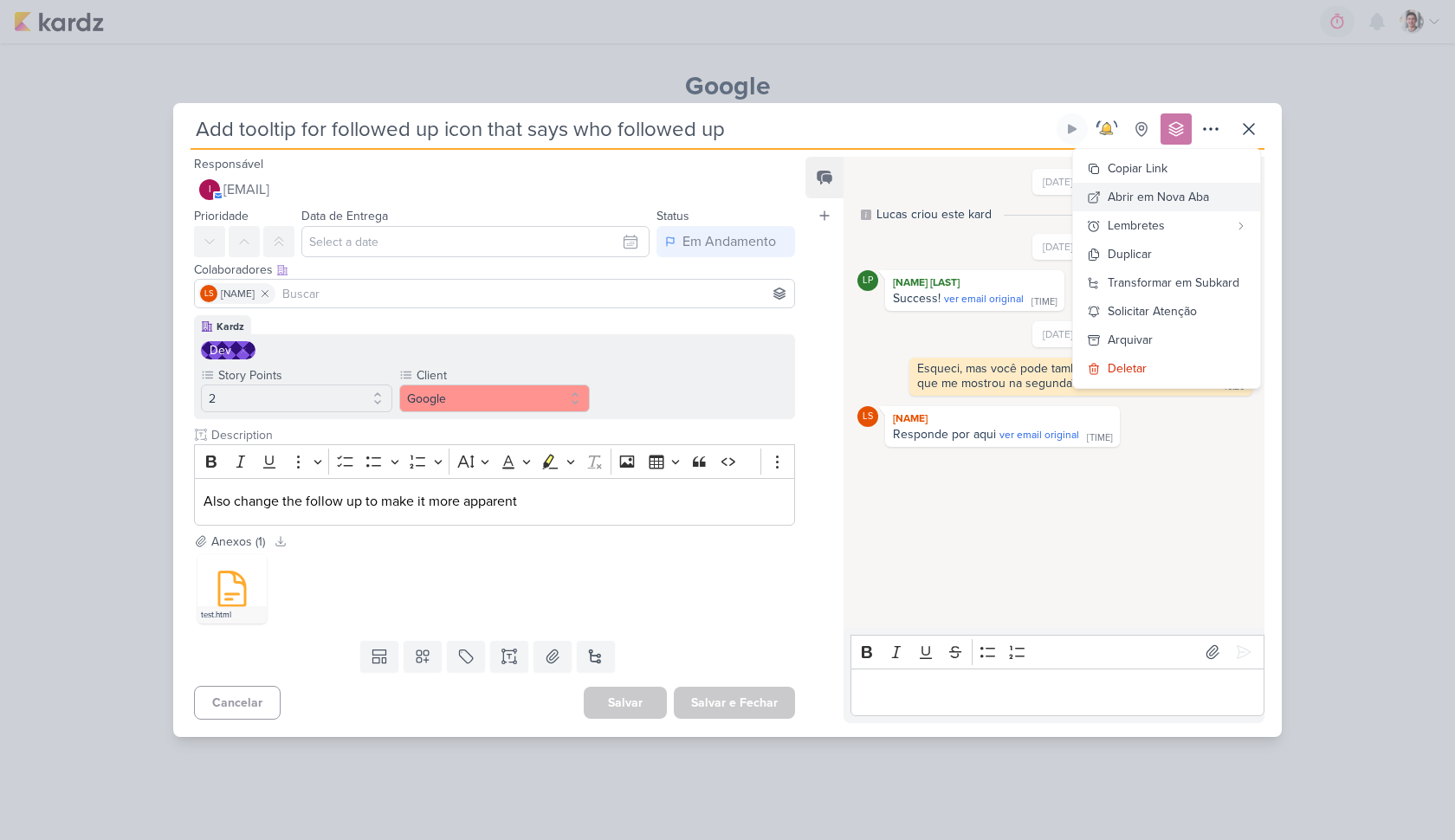 click on "Abrir em Nova Aba" at bounding box center [1158, 197] 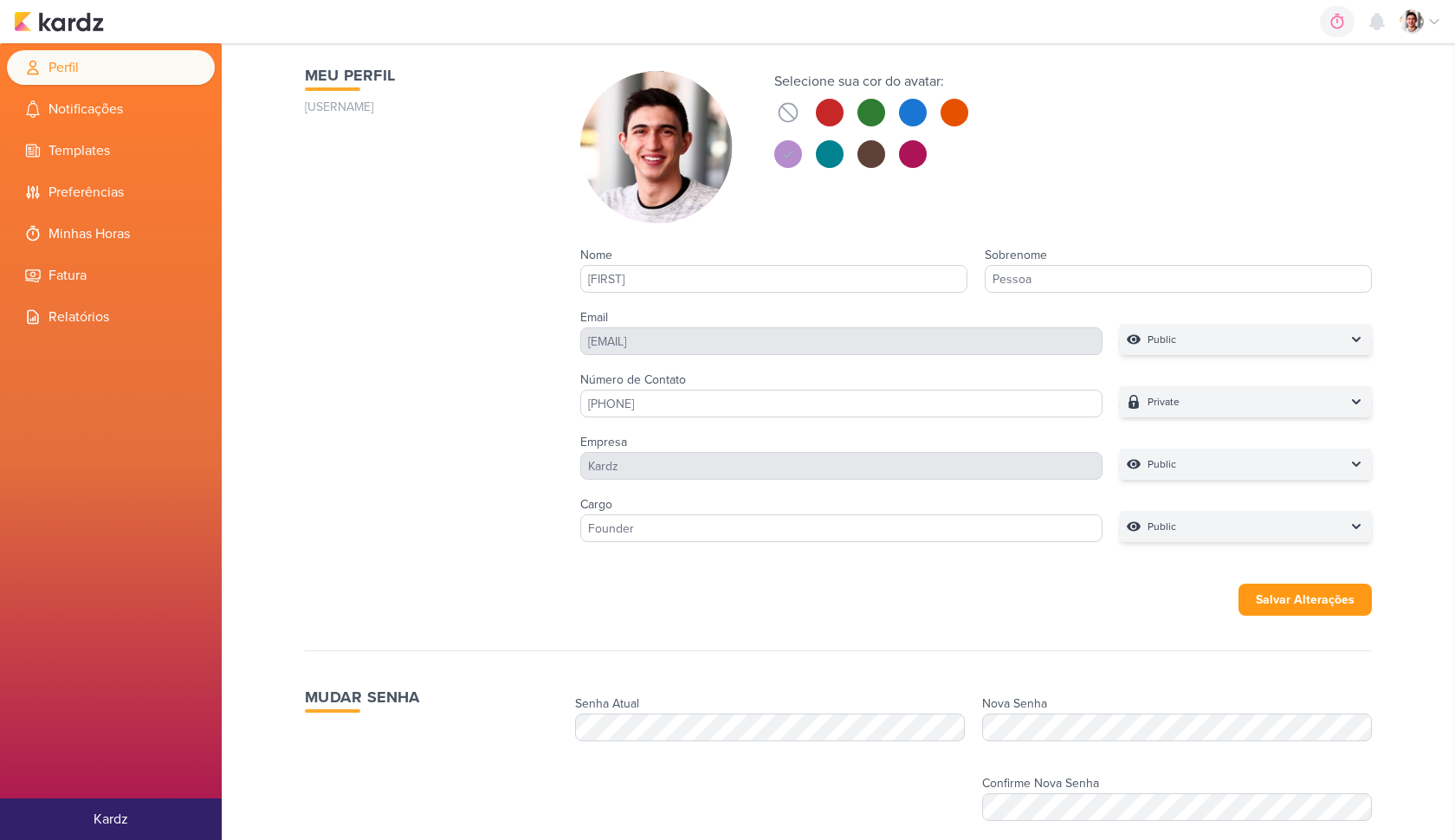 scroll, scrollTop: 0, scrollLeft: 0, axis: both 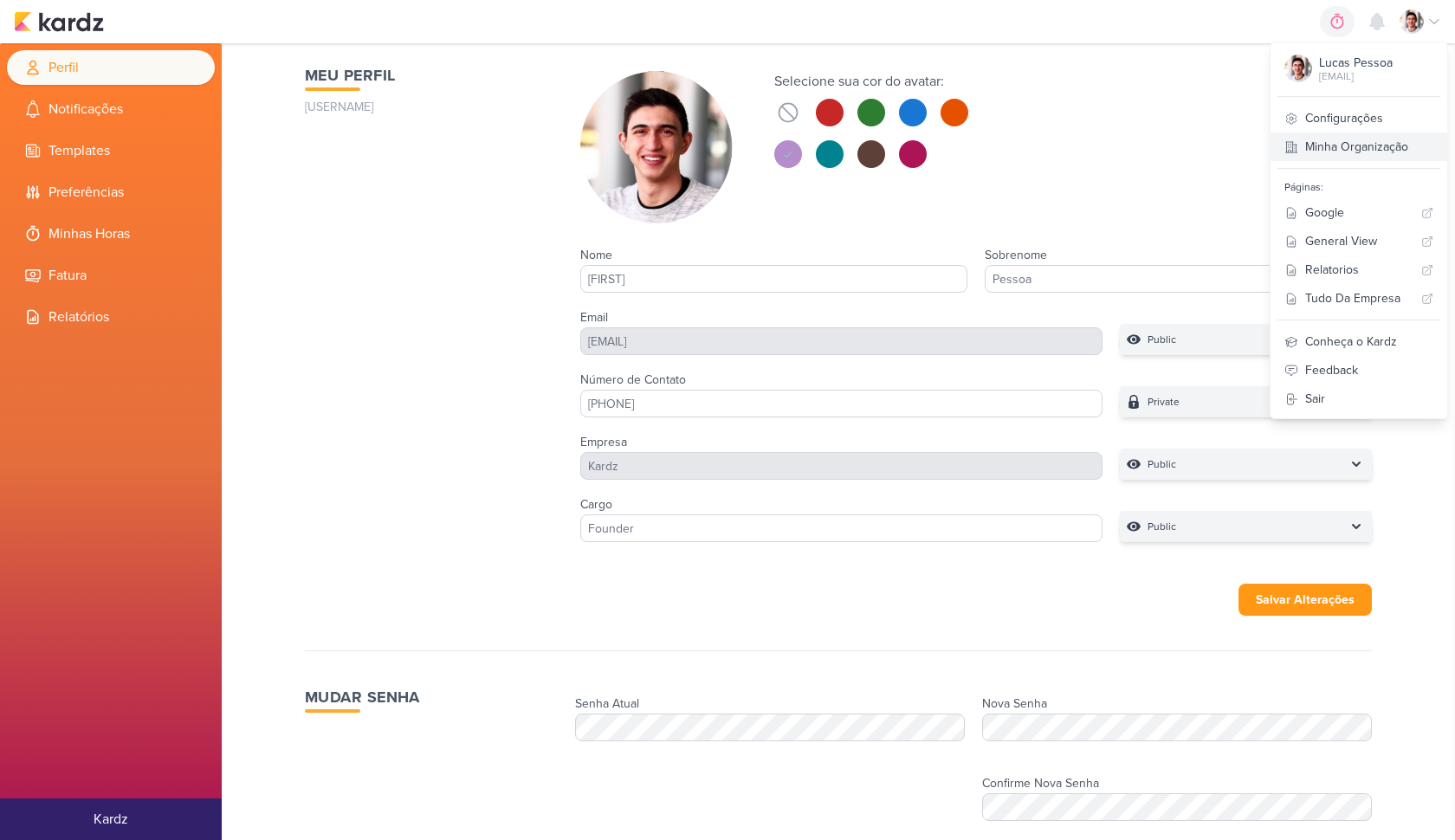 click on "Minha Organização" at bounding box center (1359, 146) 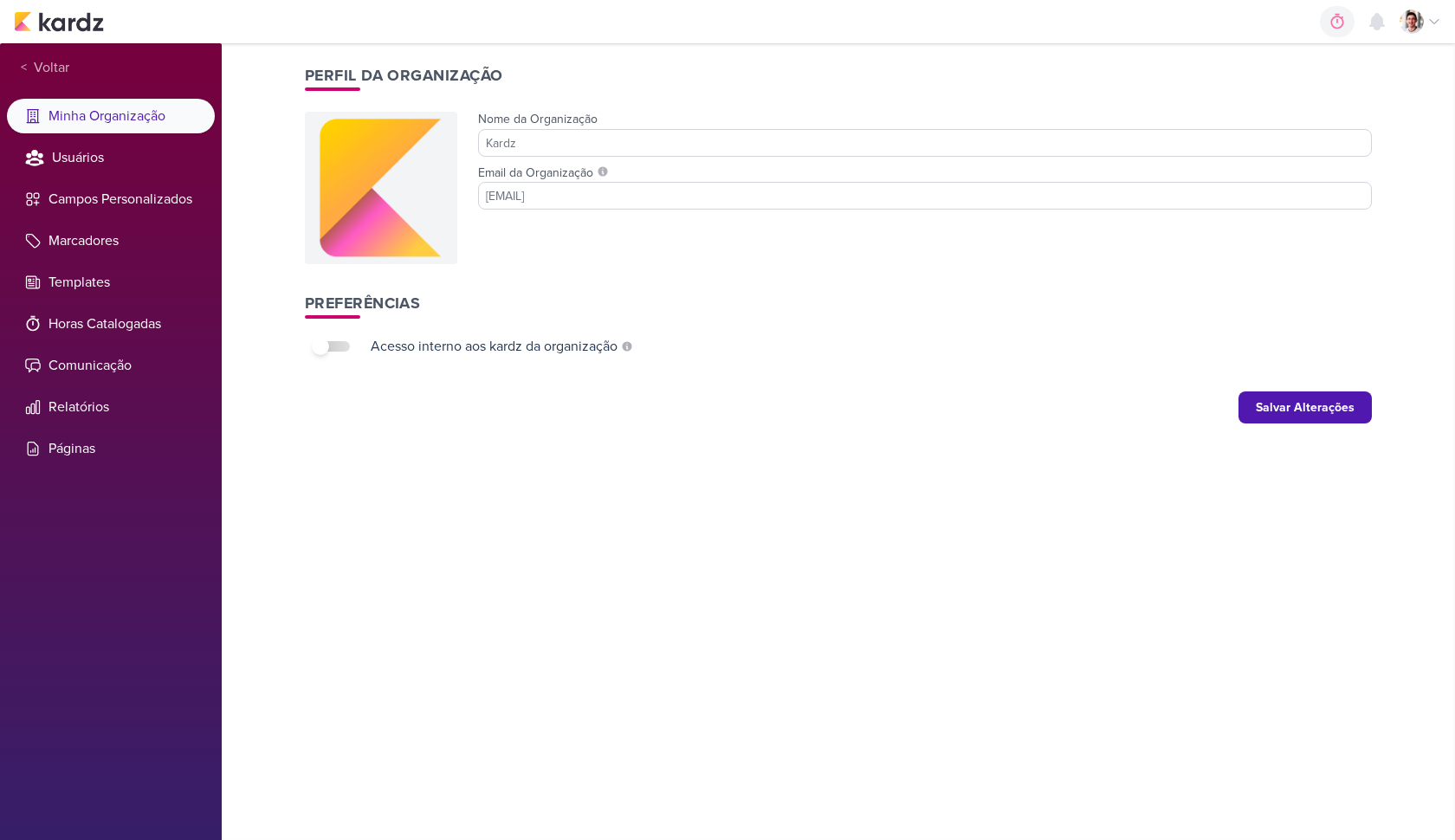 scroll, scrollTop: 0, scrollLeft: 0, axis: both 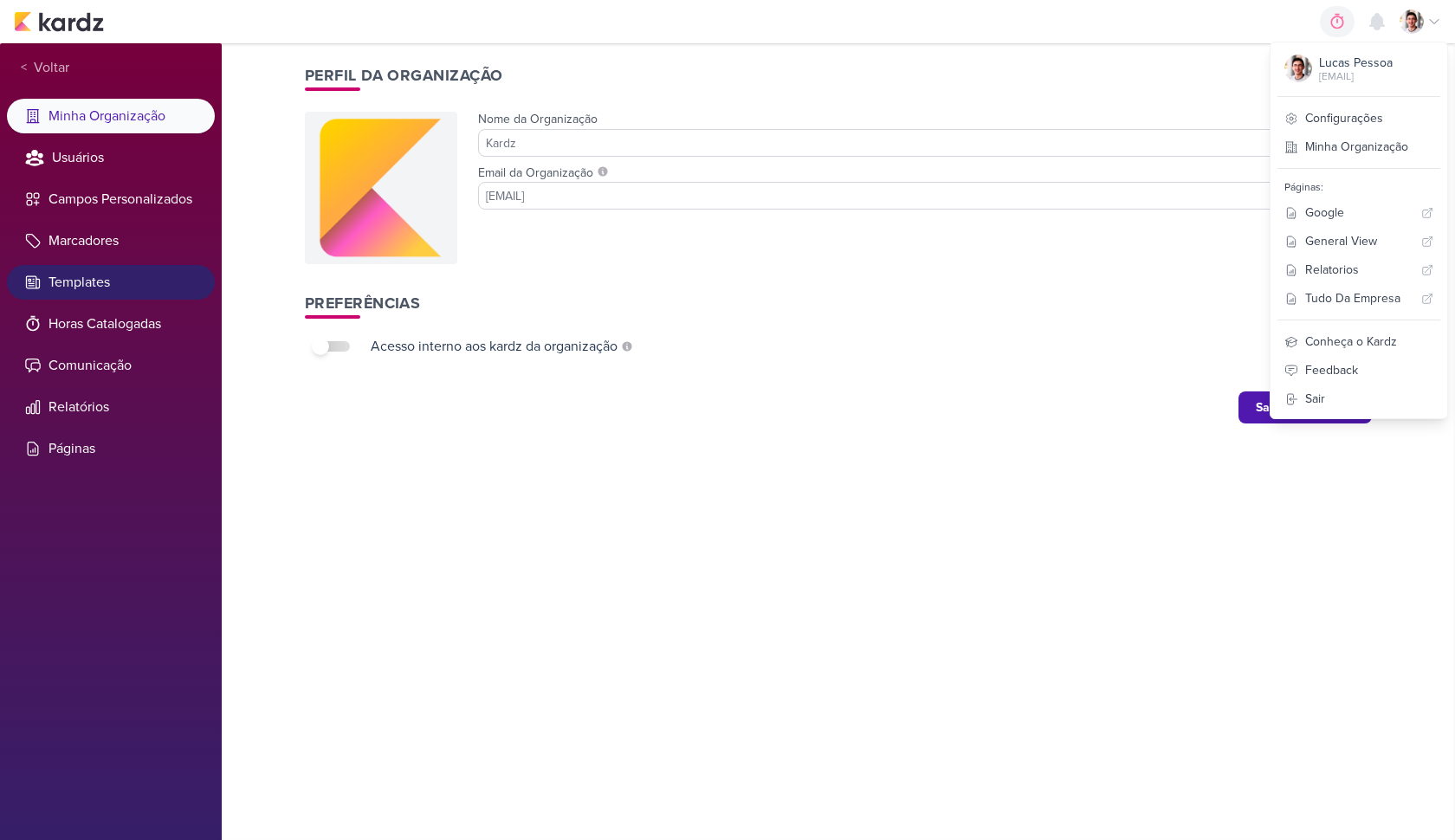 click on "Templates" at bounding box center (111, 282) 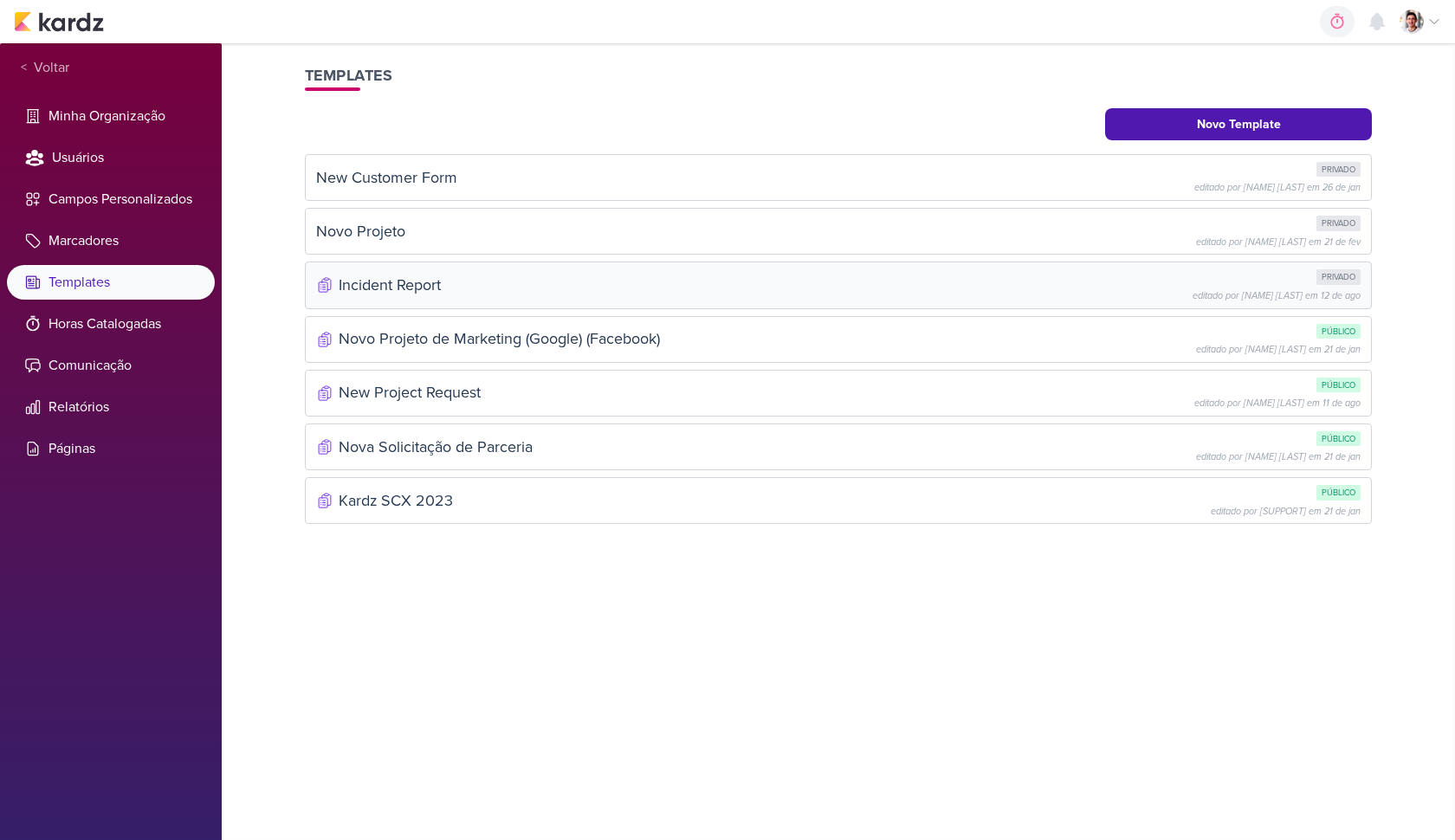 click on "Clique para copiar o link do formulário
Incident Report
privado
editado por Lucas Pessoa em 12 de ago" at bounding box center [838, 285] 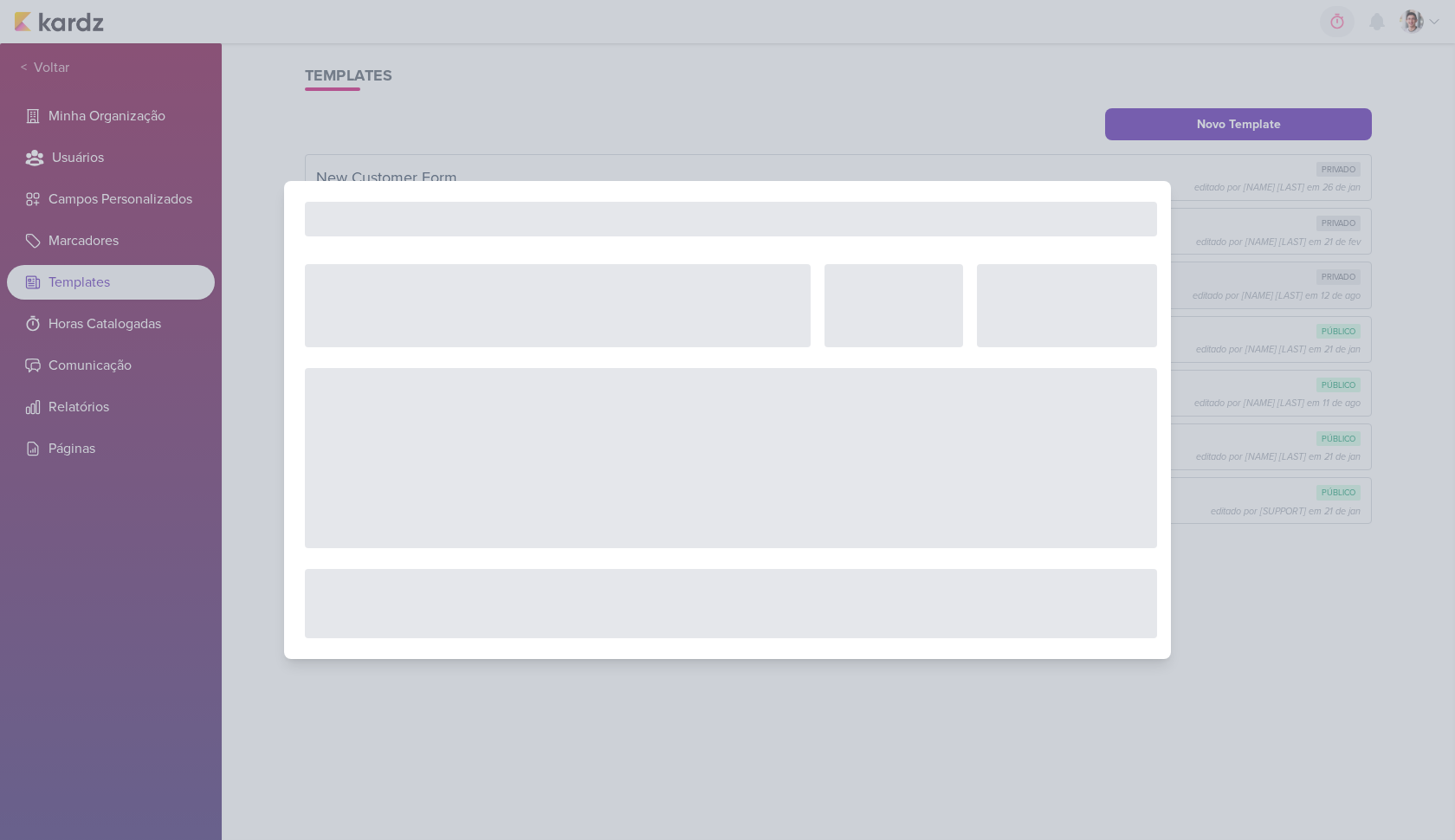 select on "12" 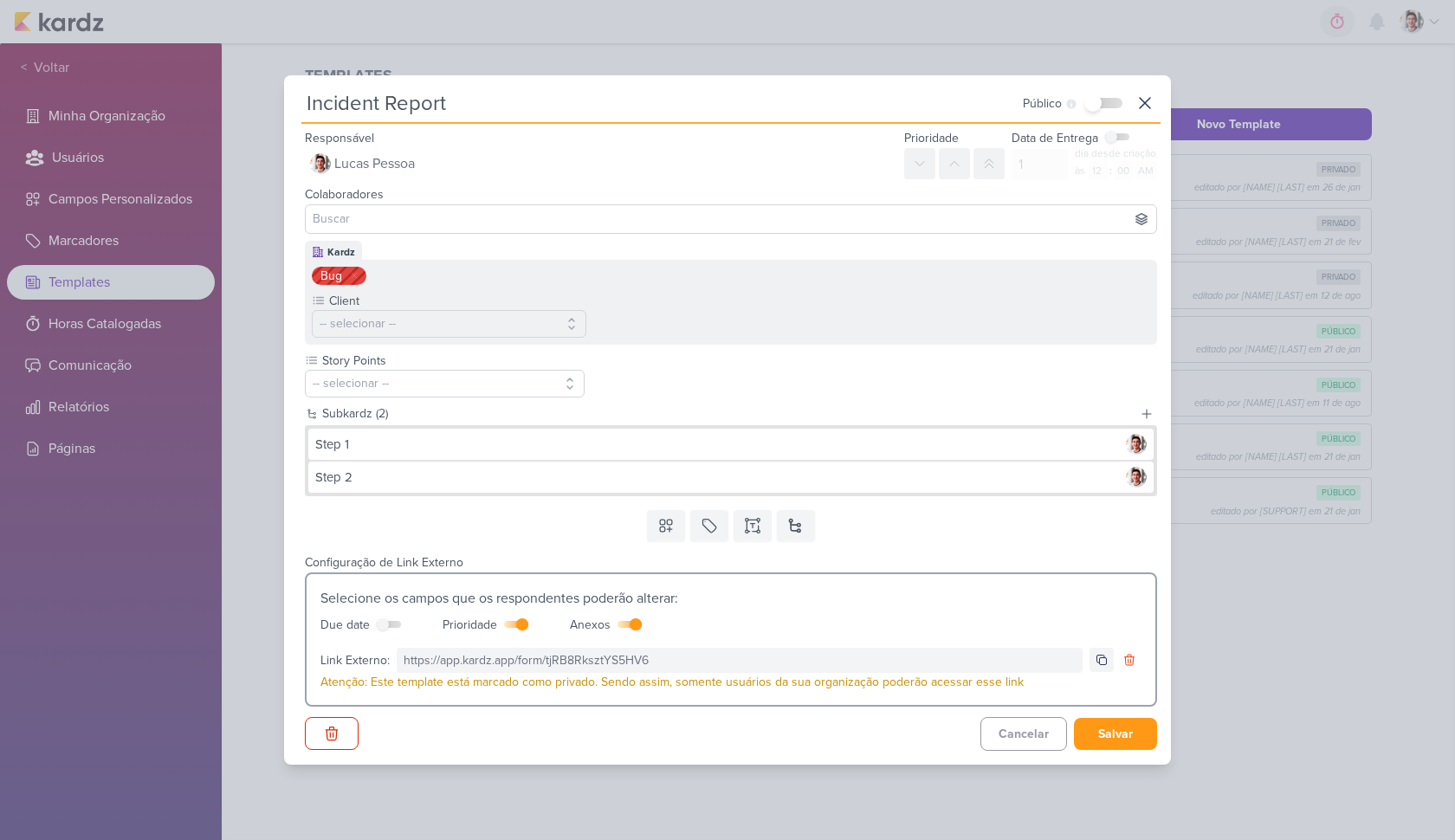 click 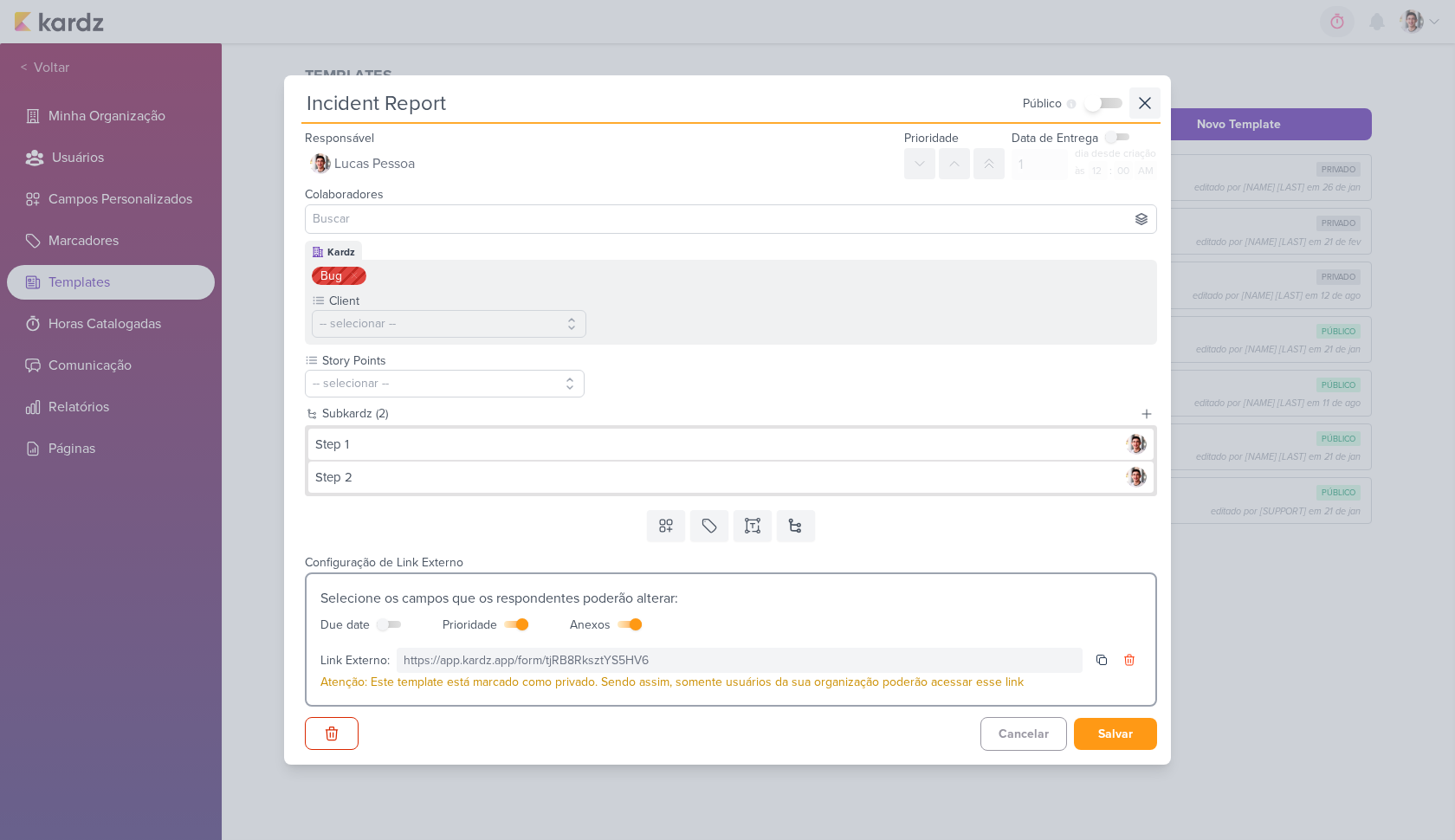 click 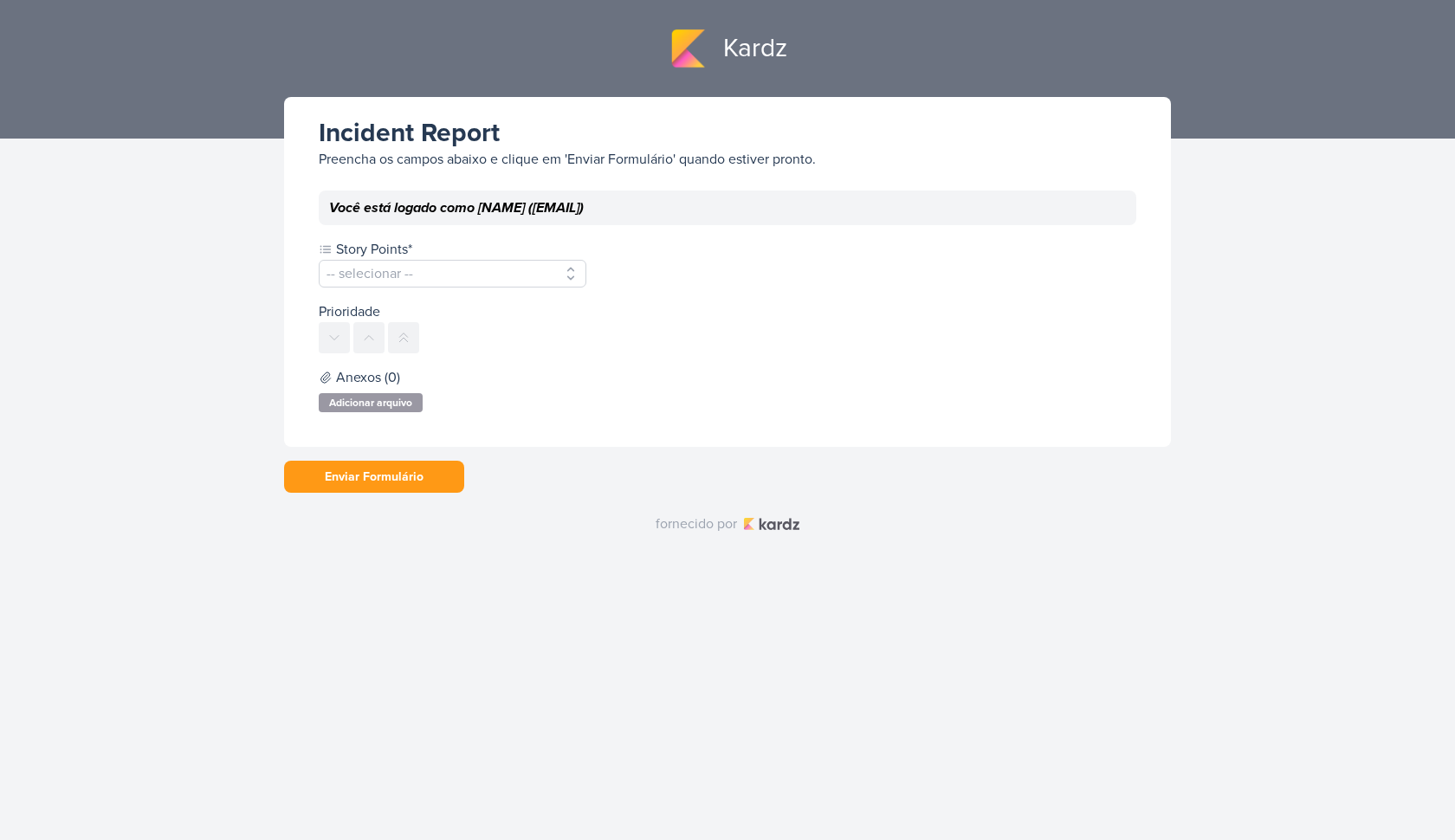 scroll, scrollTop: 0, scrollLeft: 0, axis: both 